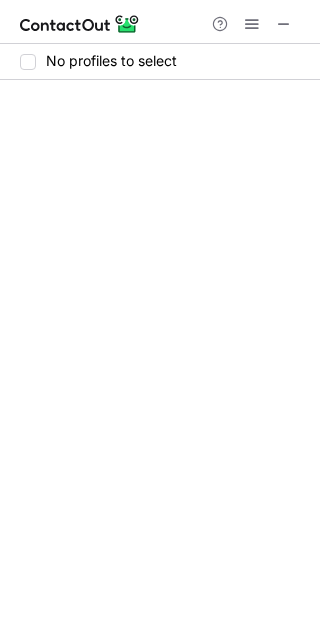 scroll, scrollTop: 0, scrollLeft: 0, axis: both 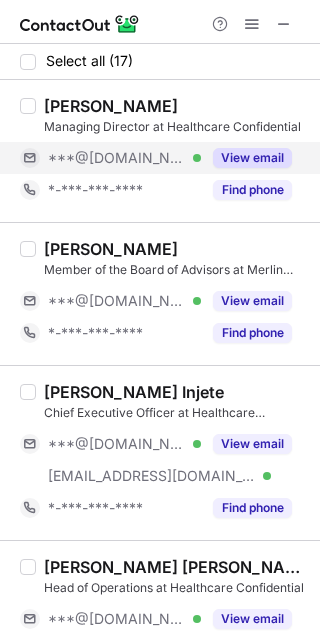 click on "View email" at bounding box center (252, 158) 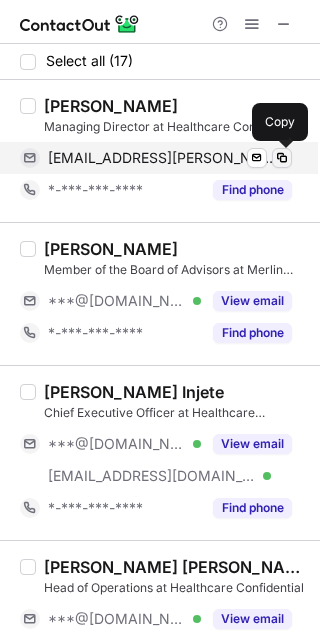 click at bounding box center (282, 158) 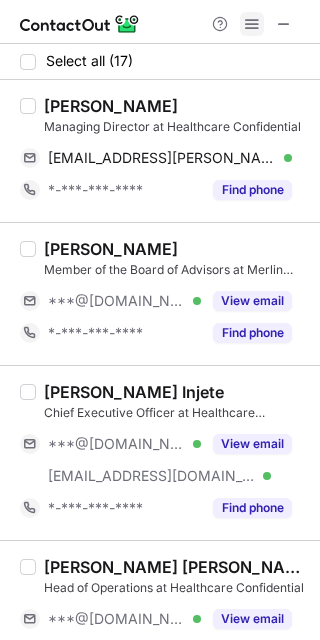 click at bounding box center [252, 24] 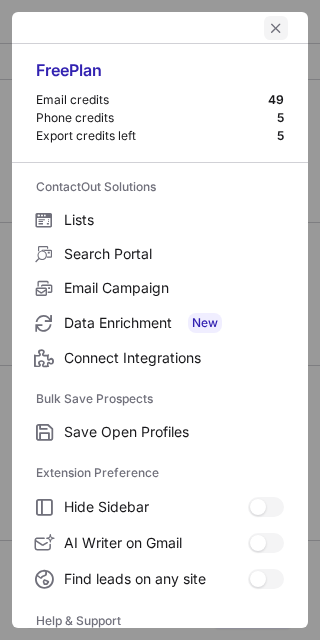 click at bounding box center [276, 28] 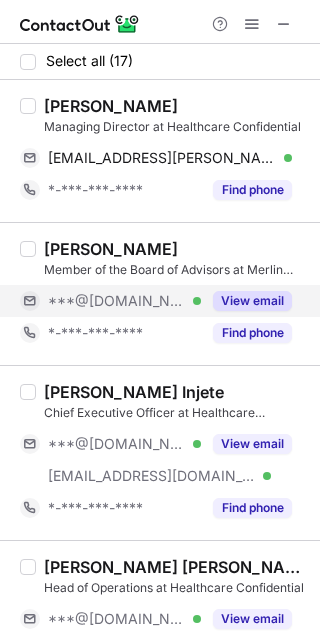 click on "View email" at bounding box center (252, 301) 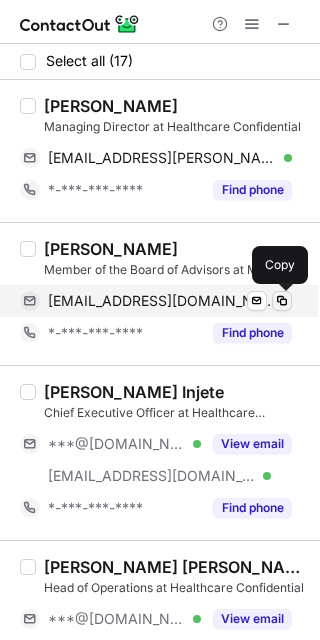 click at bounding box center (282, 301) 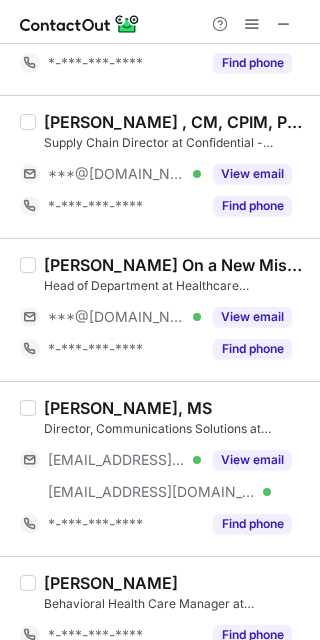 scroll, scrollTop: 720, scrollLeft: 0, axis: vertical 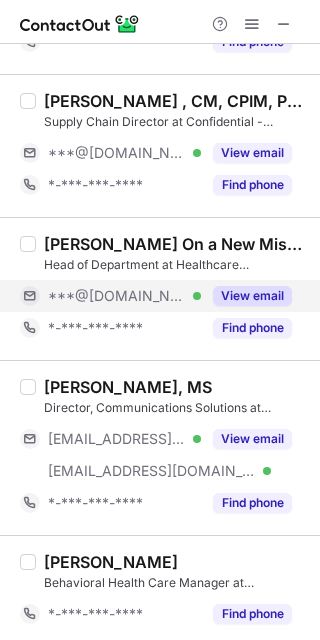 click on "View email" at bounding box center (252, 296) 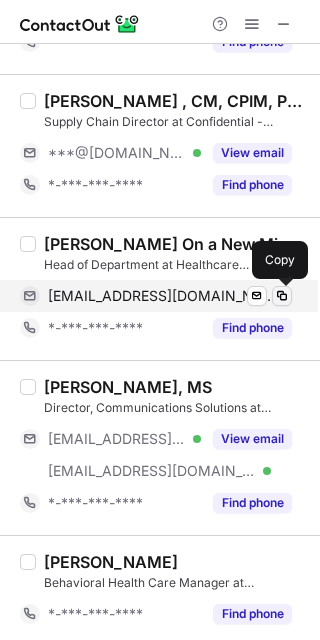 click at bounding box center [282, 296] 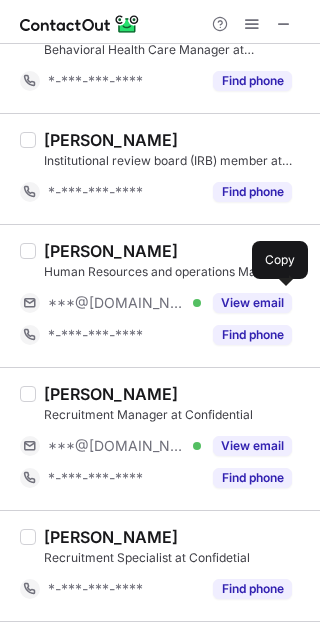 scroll, scrollTop: 1261, scrollLeft: 0, axis: vertical 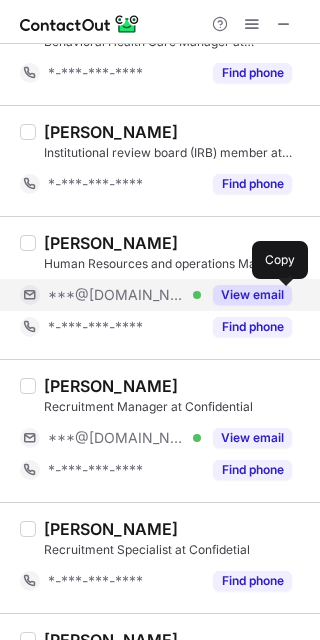 click on "View email" at bounding box center (252, 295) 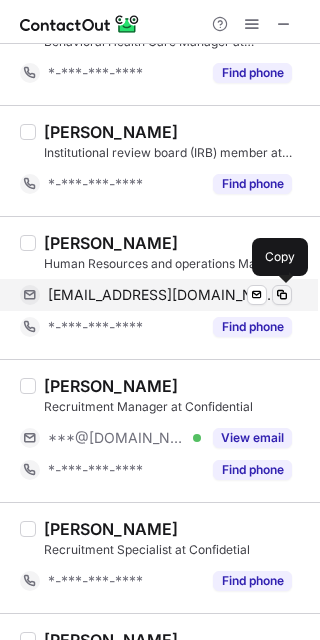 click at bounding box center (282, 295) 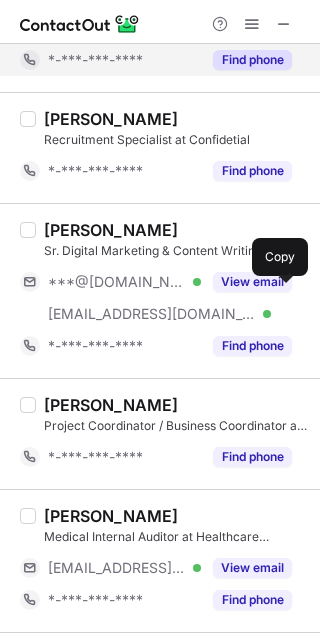 scroll, scrollTop: 1835, scrollLeft: 0, axis: vertical 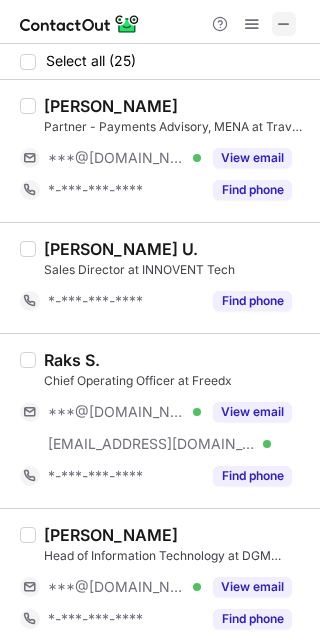 click at bounding box center [284, 24] 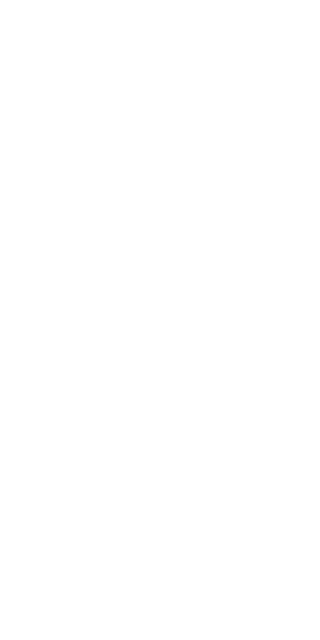 scroll, scrollTop: 0, scrollLeft: 0, axis: both 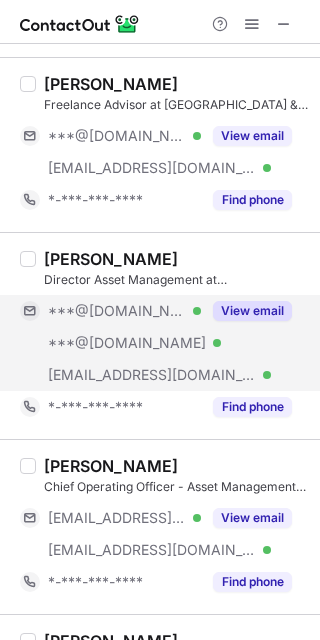 click on "View email" at bounding box center [252, 311] 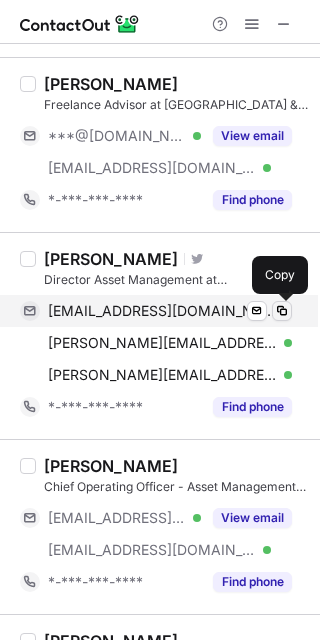 click at bounding box center (282, 311) 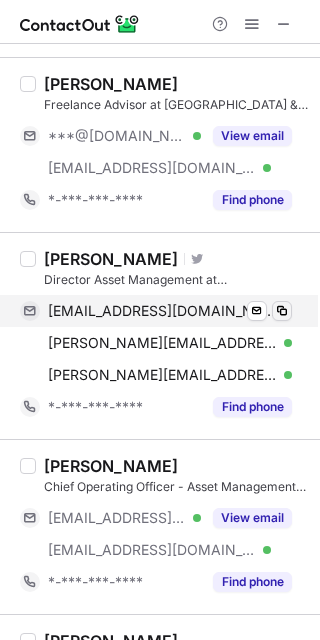 click at bounding box center [282, 311] 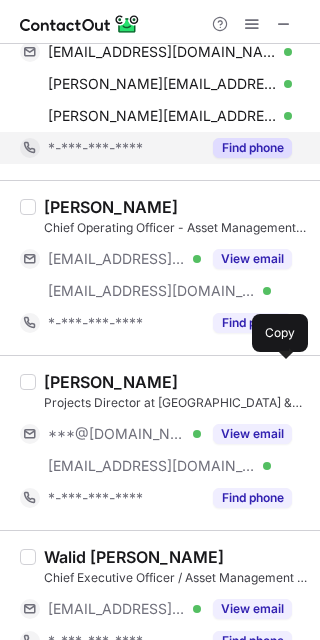 scroll, scrollTop: 455, scrollLeft: 0, axis: vertical 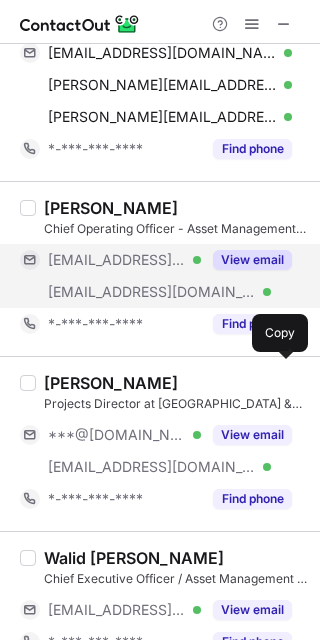 click on "View email" at bounding box center (252, 260) 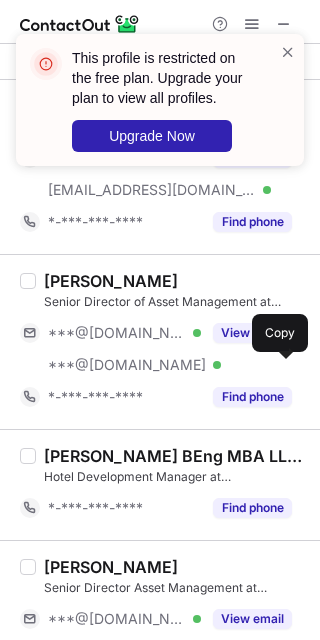 scroll, scrollTop: 1411, scrollLeft: 0, axis: vertical 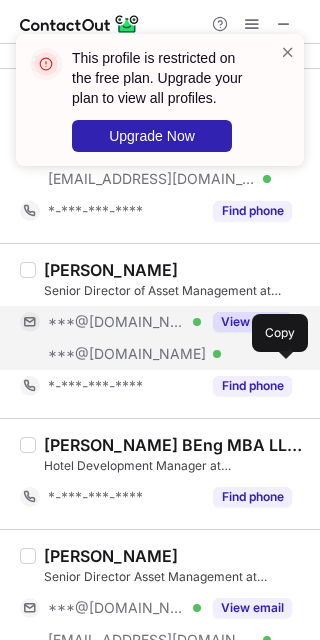 click on "View email" at bounding box center (252, 322) 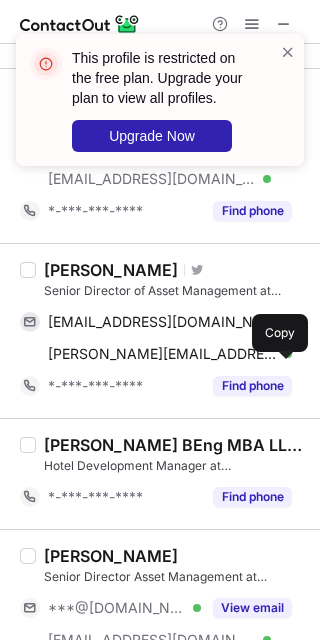 scroll, scrollTop: 1921, scrollLeft: 0, axis: vertical 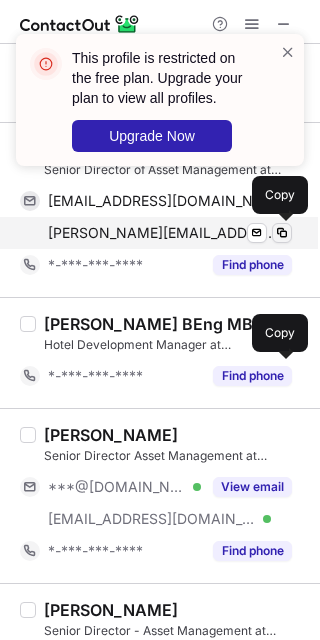 click at bounding box center [282, 233] 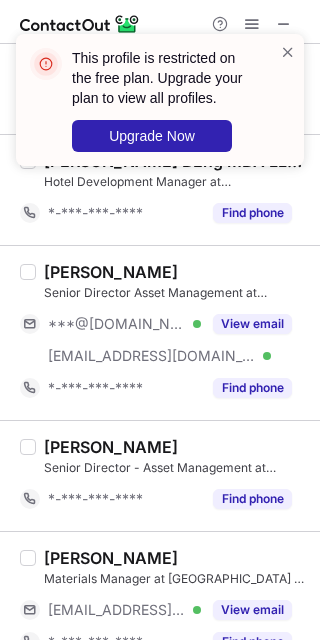 scroll, scrollTop: 1696, scrollLeft: 0, axis: vertical 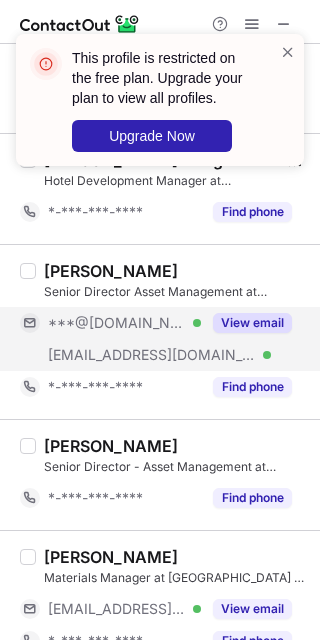 click on "View email" at bounding box center (252, 323) 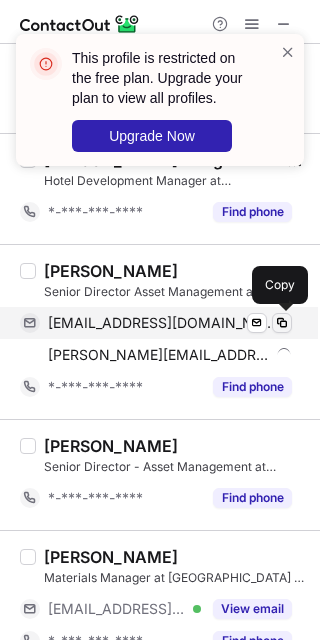 click at bounding box center (282, 323) 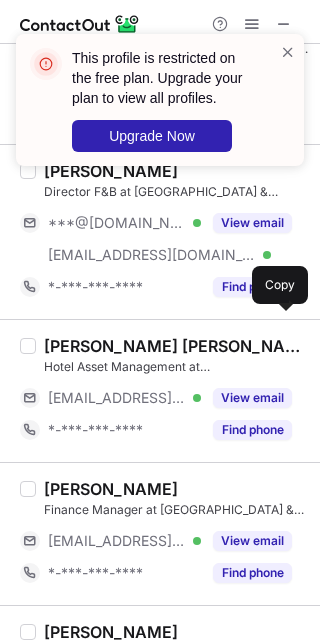 scroll, scrollTop: 2472, scrollLeft: 0, axis: vertical 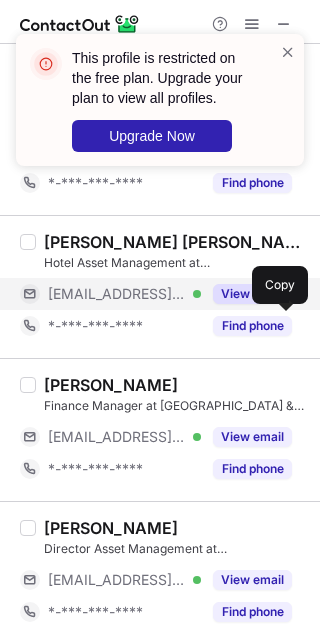 click on "View email" at bounding box center [252, 294] 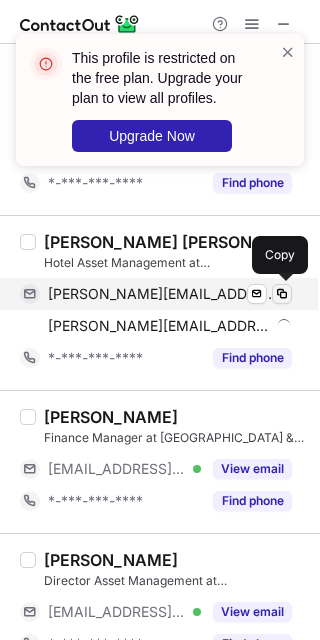 click at bounding box center (282, 294) 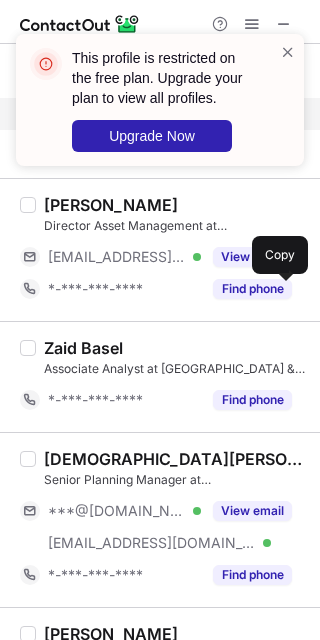scroll, scrollTop: 2843, scrollLeft: 0, axis: vertical 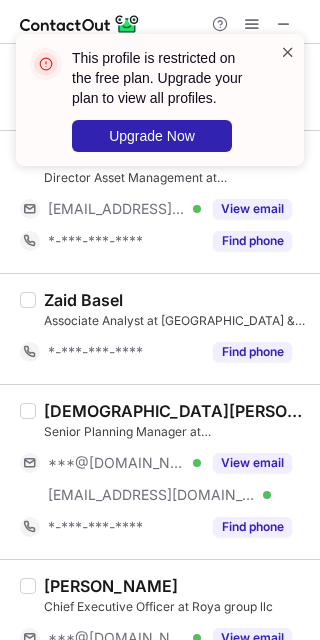click at bounding box center [288, 52] 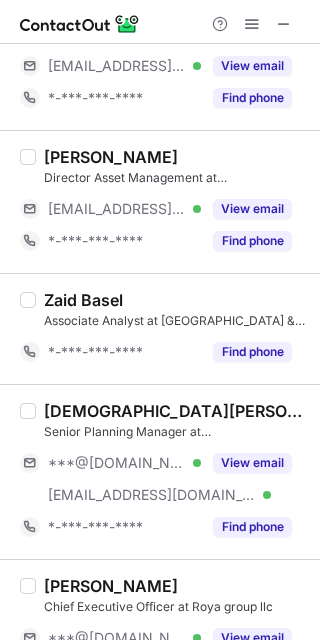 click at bounding box center (284, 24) 